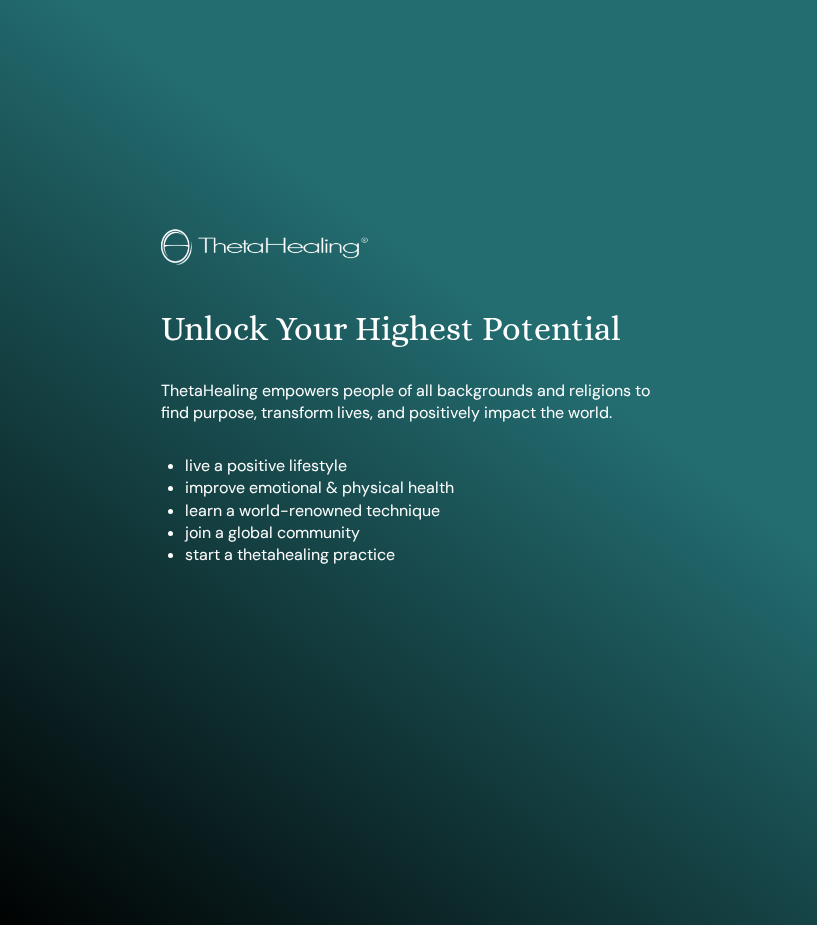 scroll, scrollTop: 980, scrollLeft: 0, axis: vertical 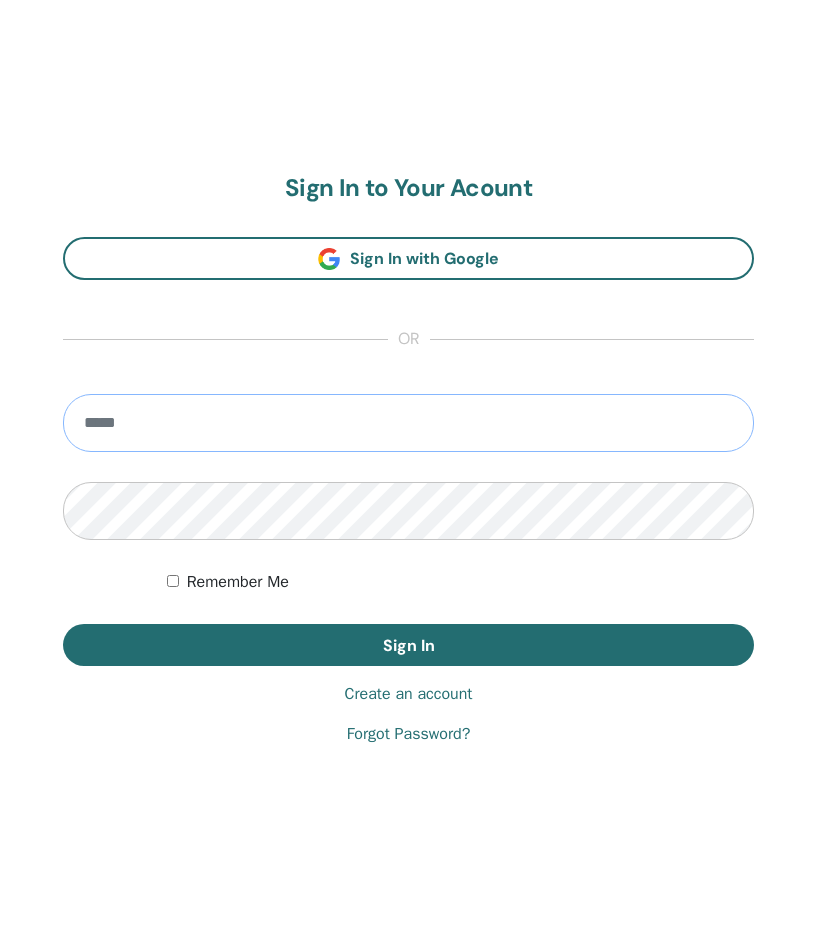 type on "**********" 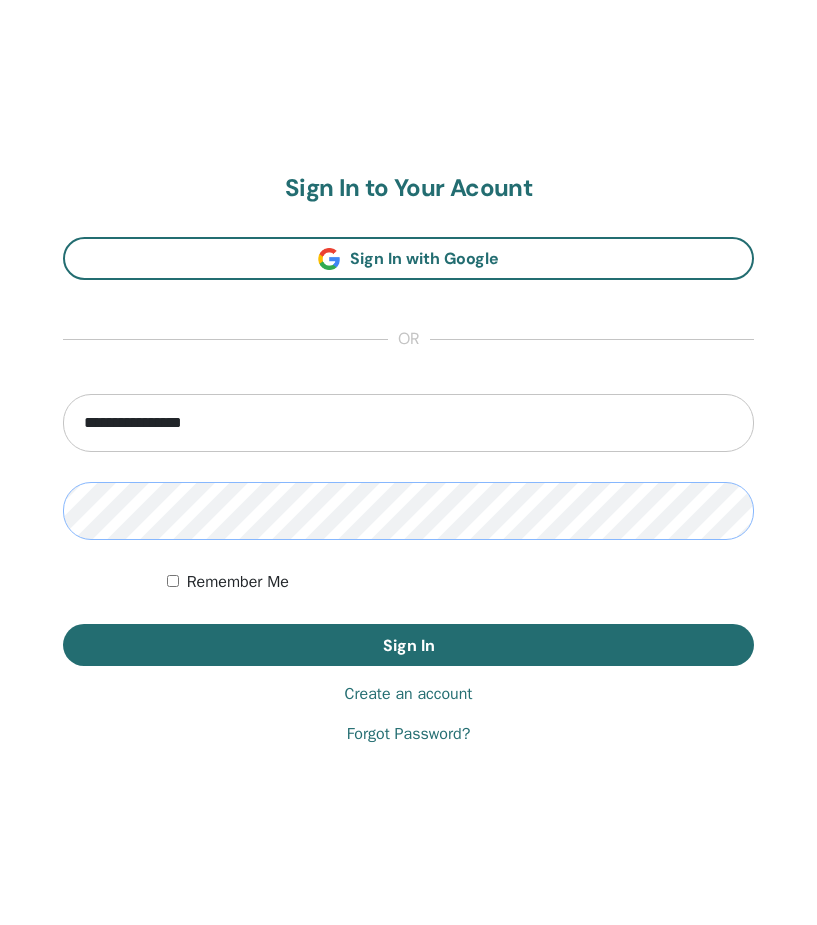 click on "Sign In" at bounding box center (408, 645) 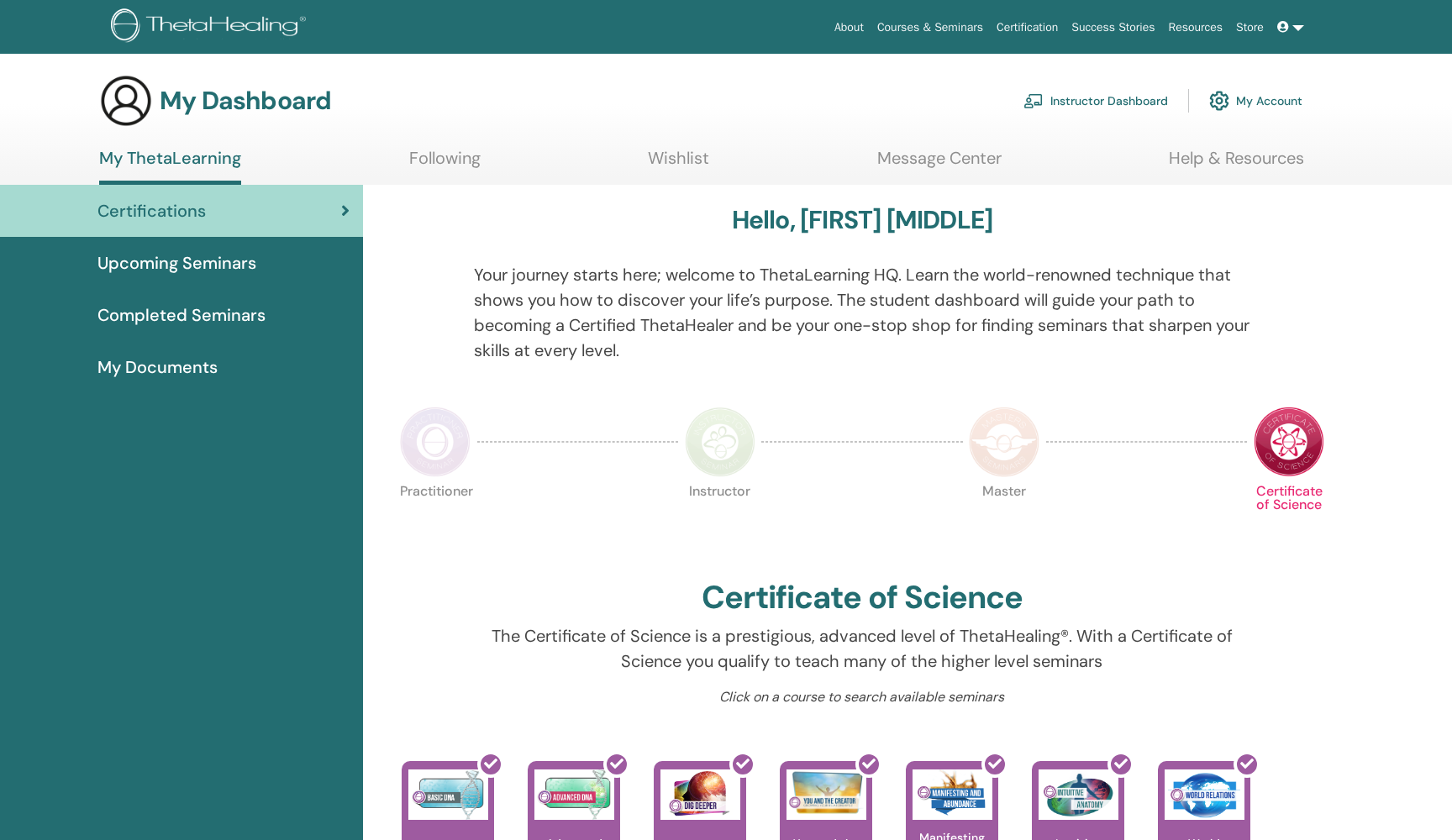 scroll, scrollTop: 0, scrollLeft: 0, axis: both 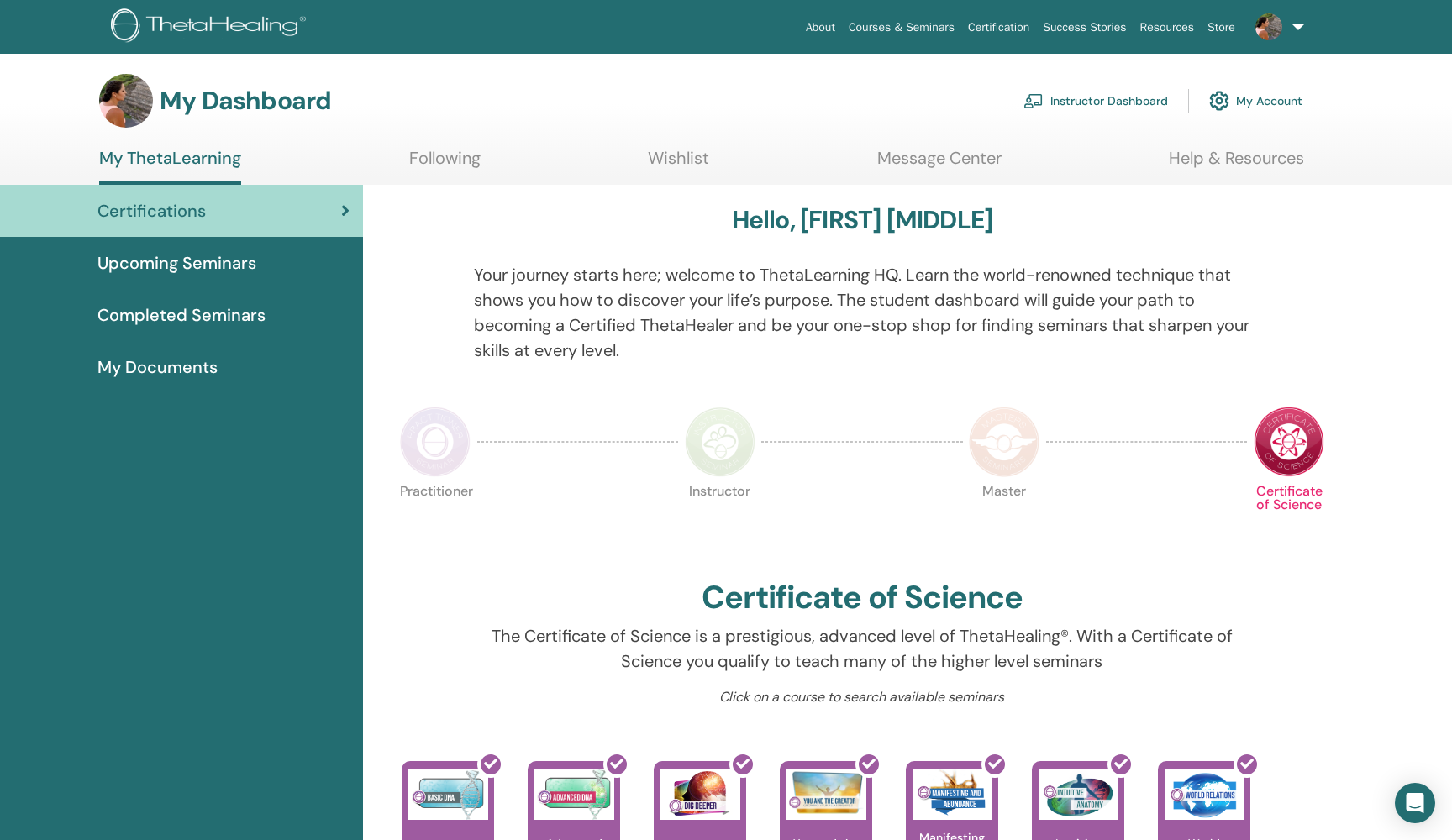 click on "Instructor Dashboard" at bounding box center (1096, 101) 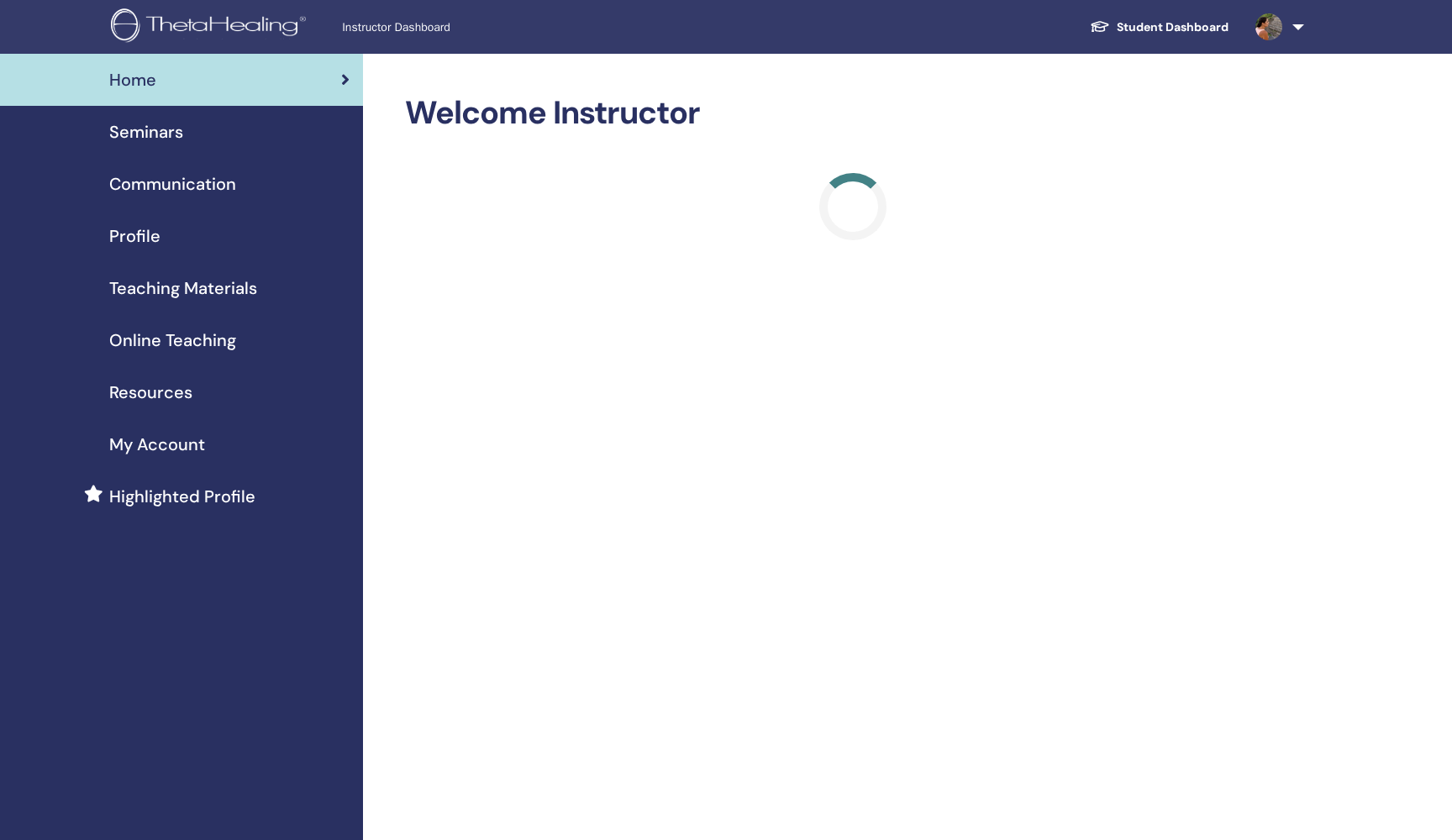 scroll, scrollTop: 0, scrollLeft: 0, axis: both 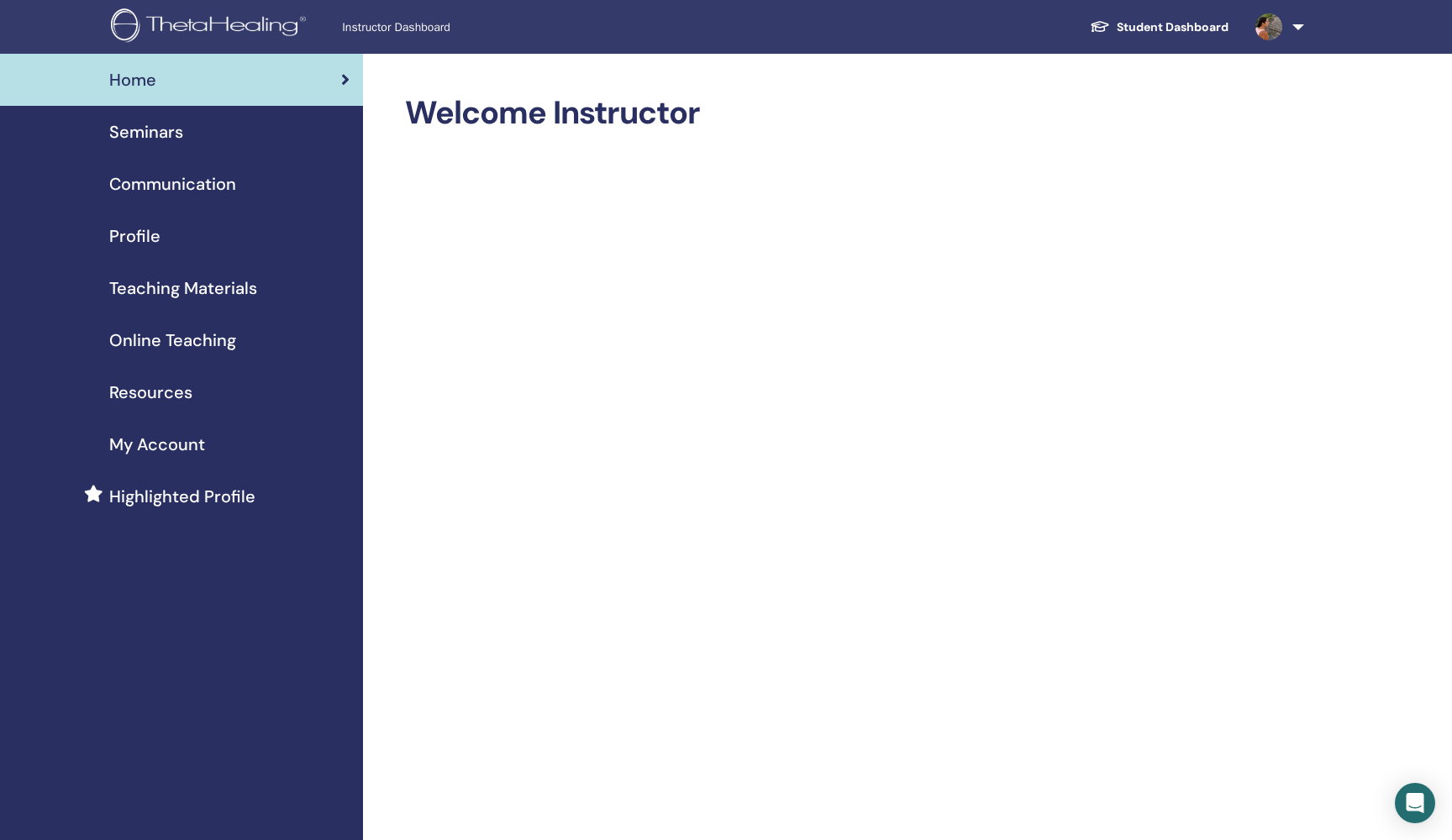 click on "Seminars" at bounding box center (146, 132) 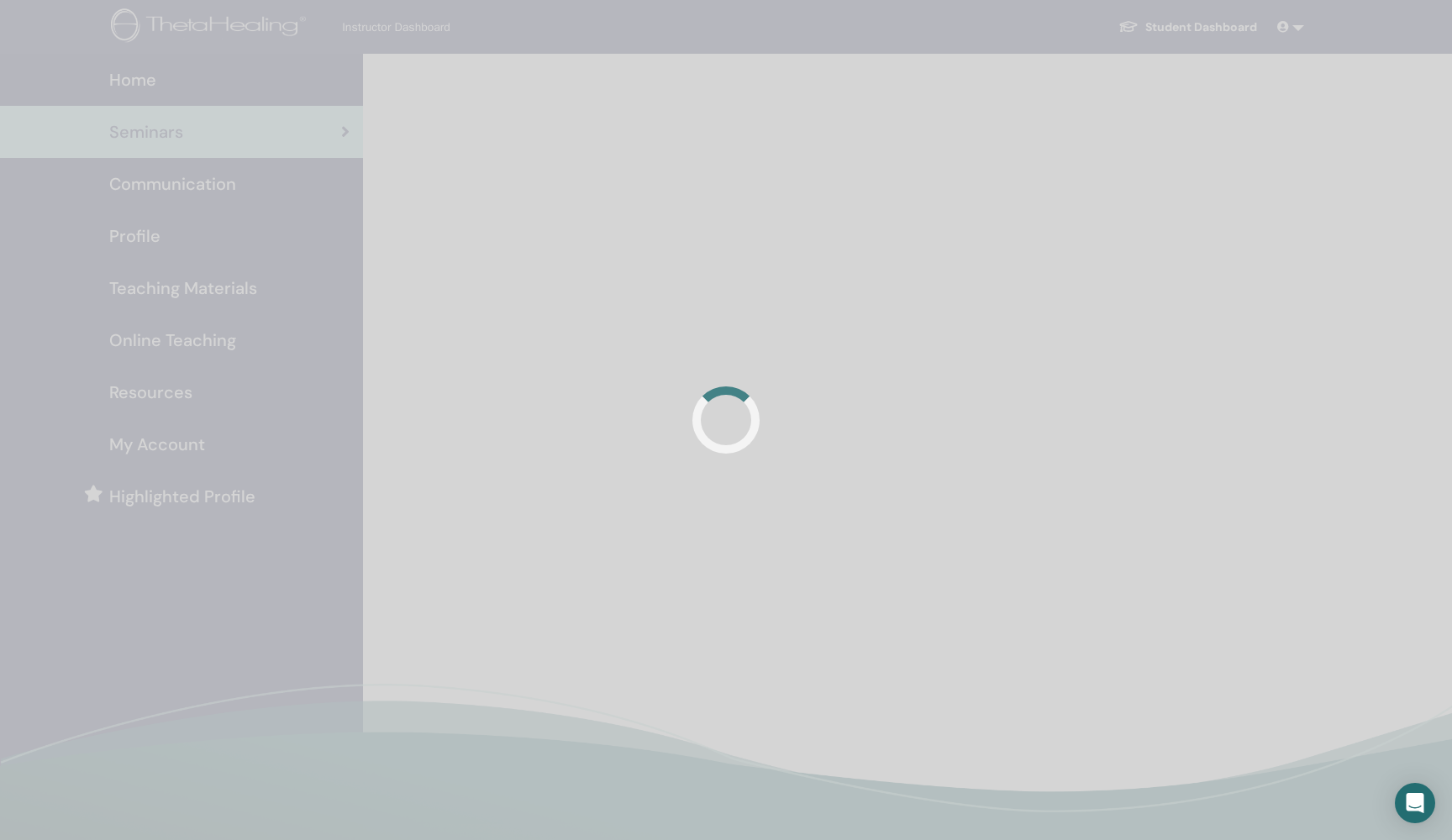 scroll, scrollTop: 0, scrollLeft: 0, axis: both 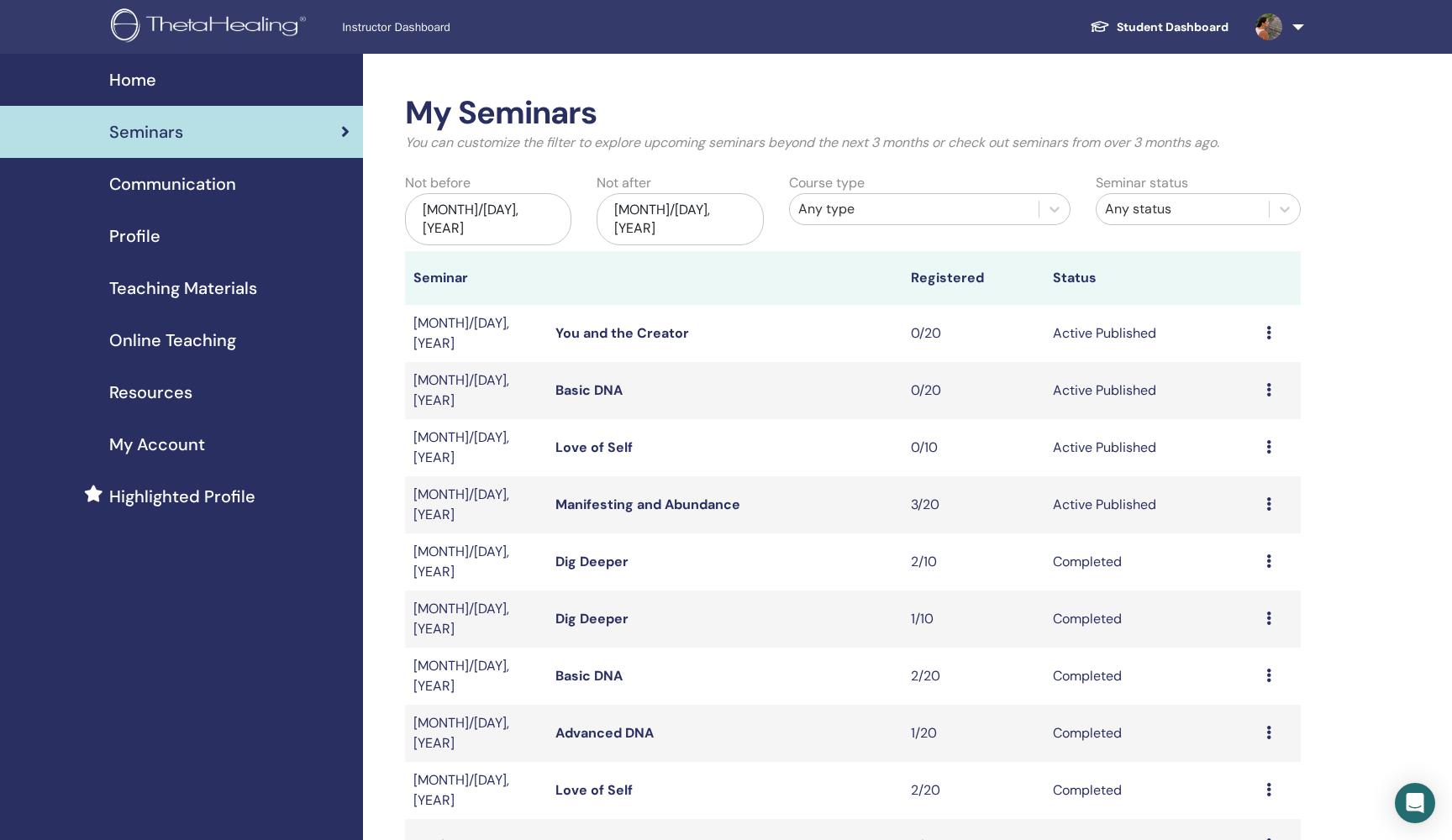 click on "Communication" at bounding box center (172, 184) 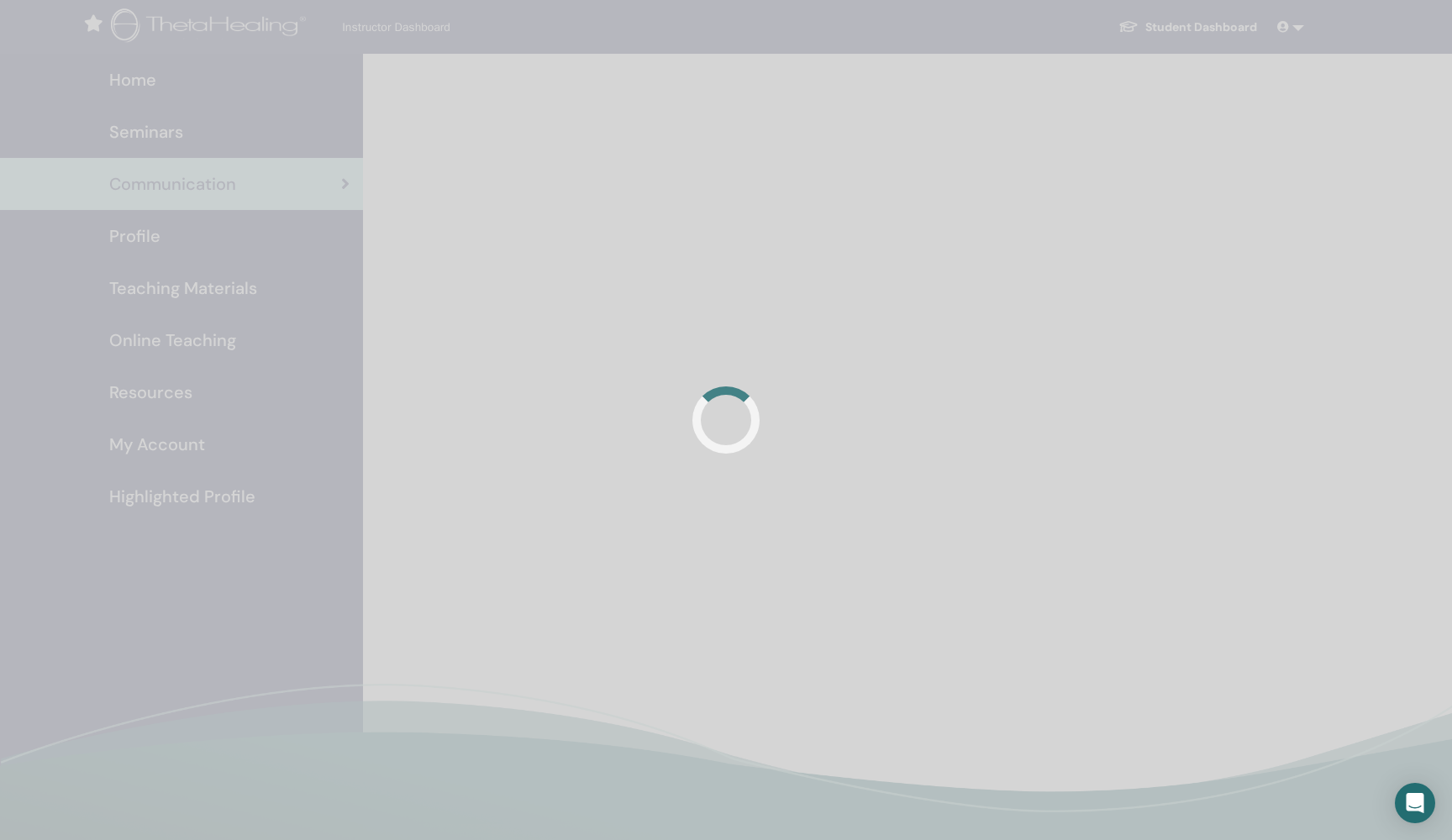 scroll, scrollTop: 0, scrollLeft: 0, axis: both 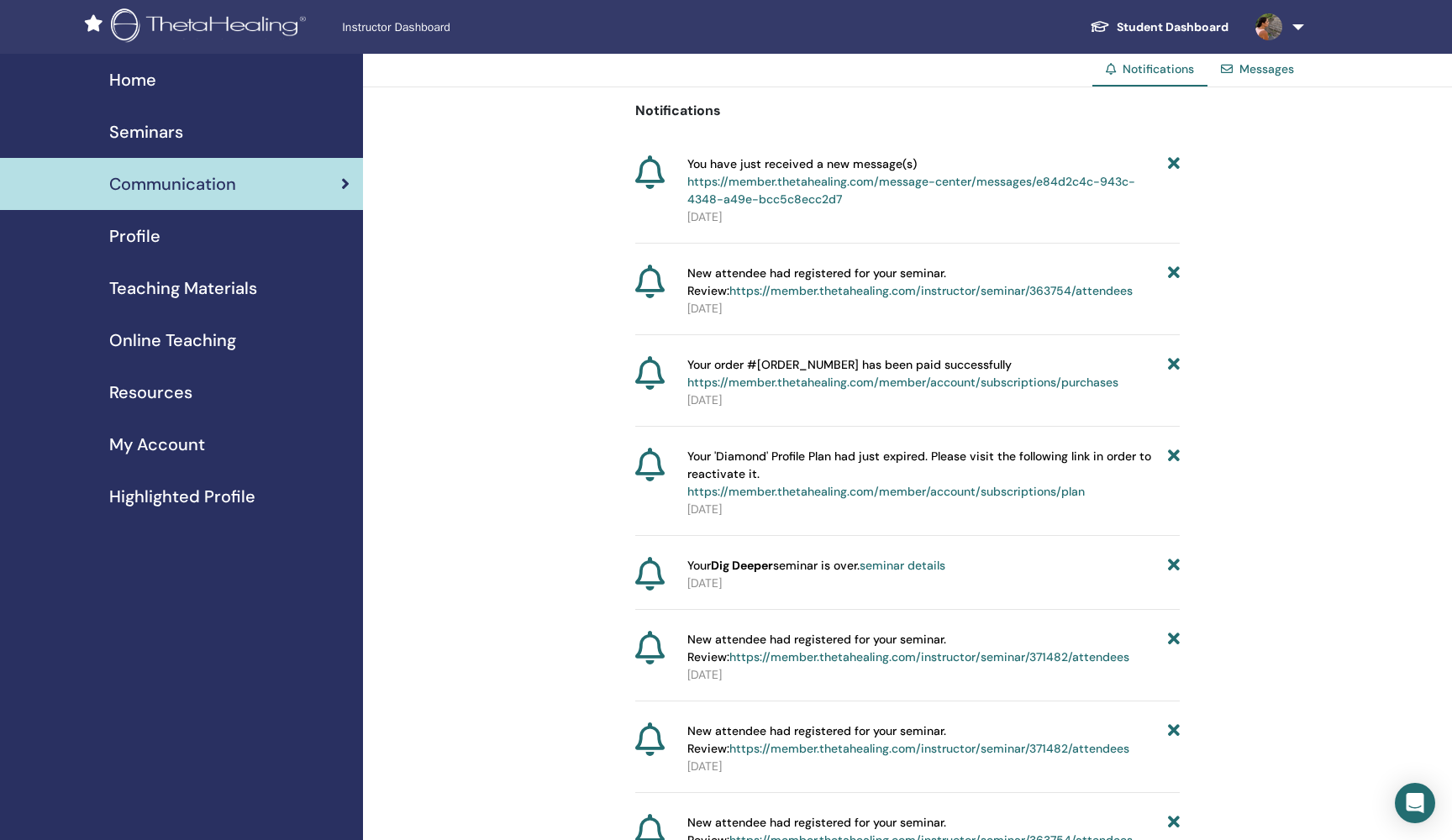 click on "https://member.thetahealing.com/message-center/messages/e84d2c4c-943c-4348-a49e-bcc5c8ecc2d7" at bounding box center [911, 190] 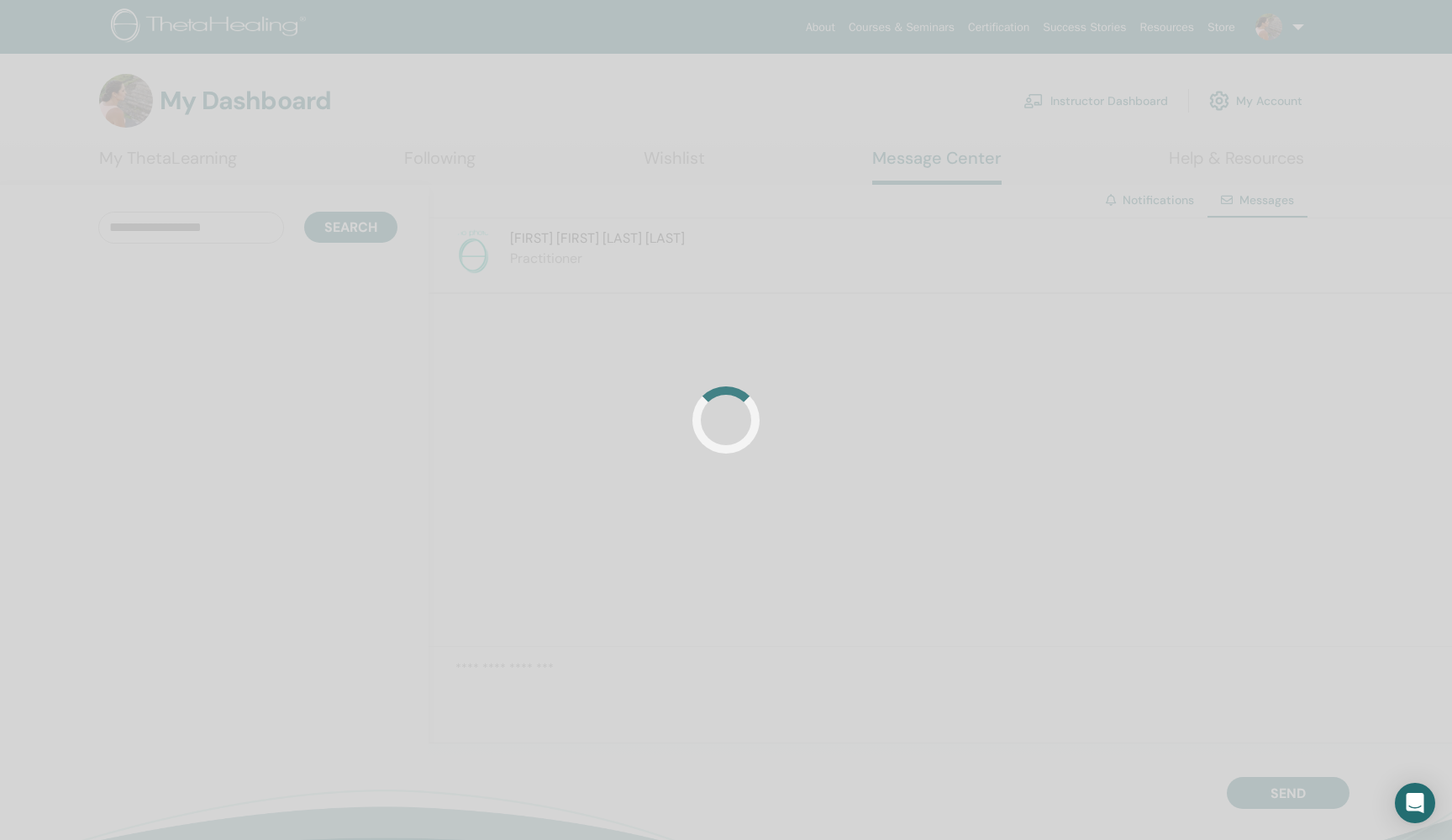 scroll, scrollTop: 0, scrollLeft: 0, axis: both 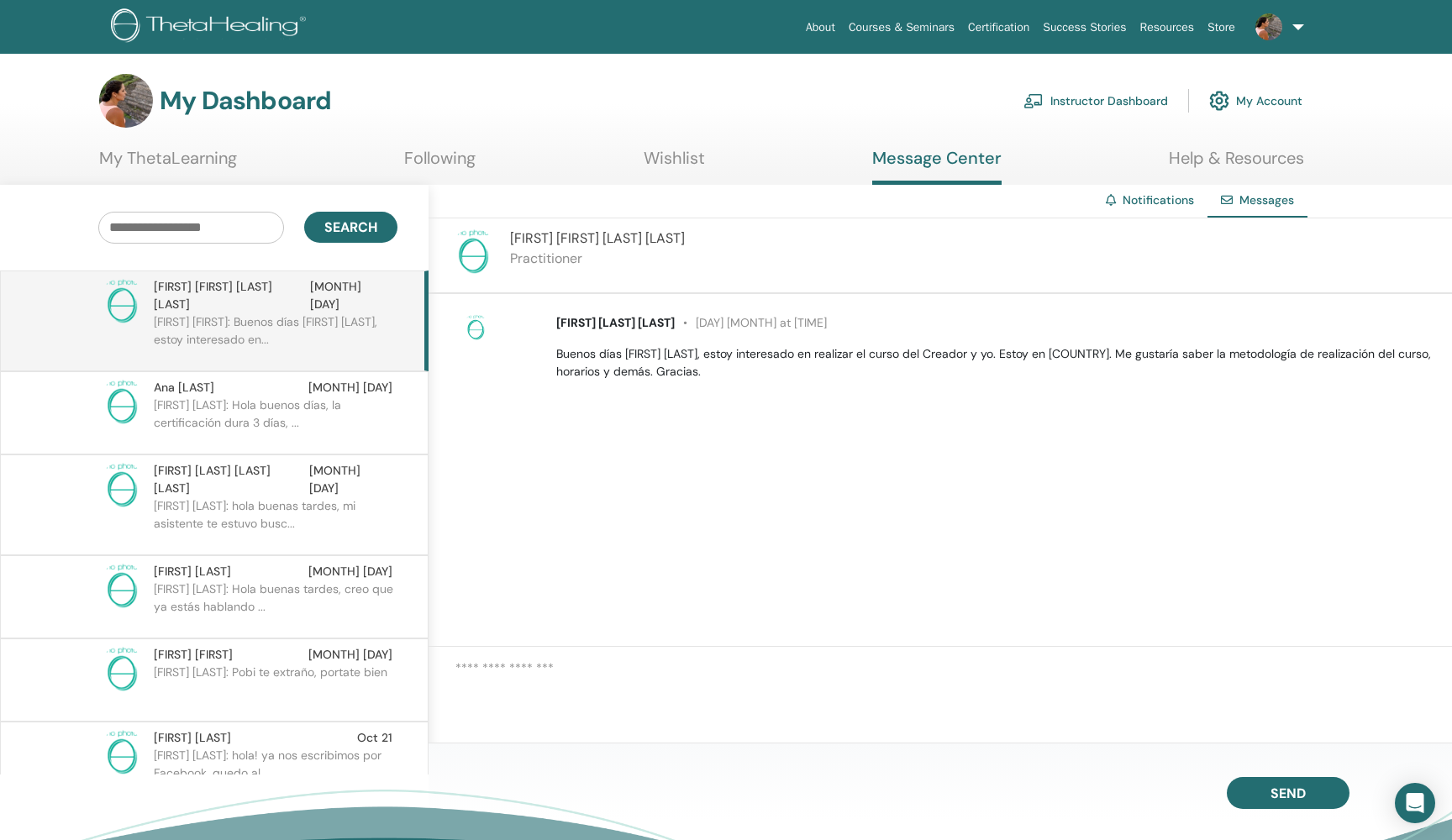 click on "[FIRST] [LAST] [LAST]" at bounding box center [615, 323] 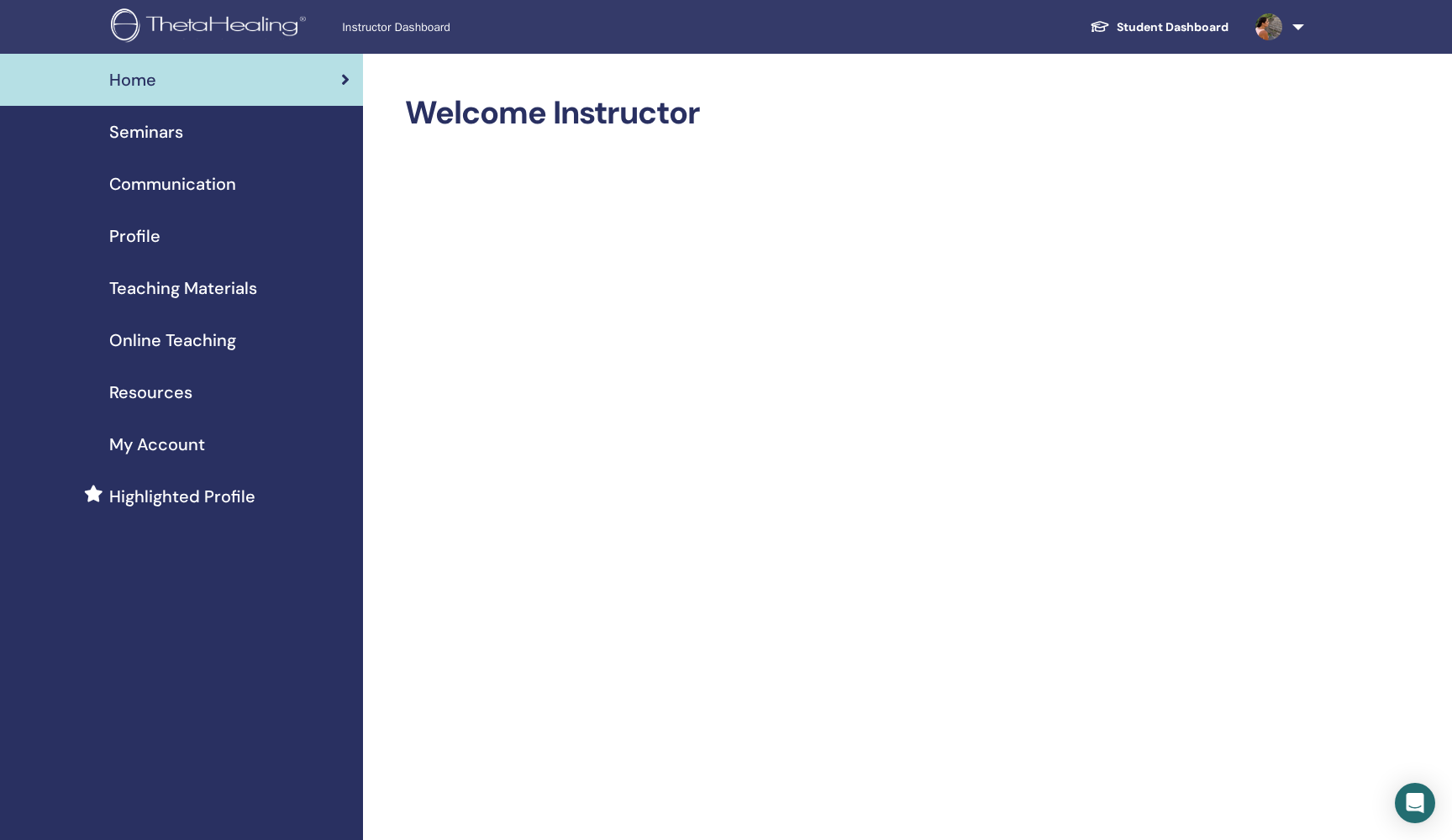 scroll, scrollTop: 0, scrollLeft: 0, axis: both 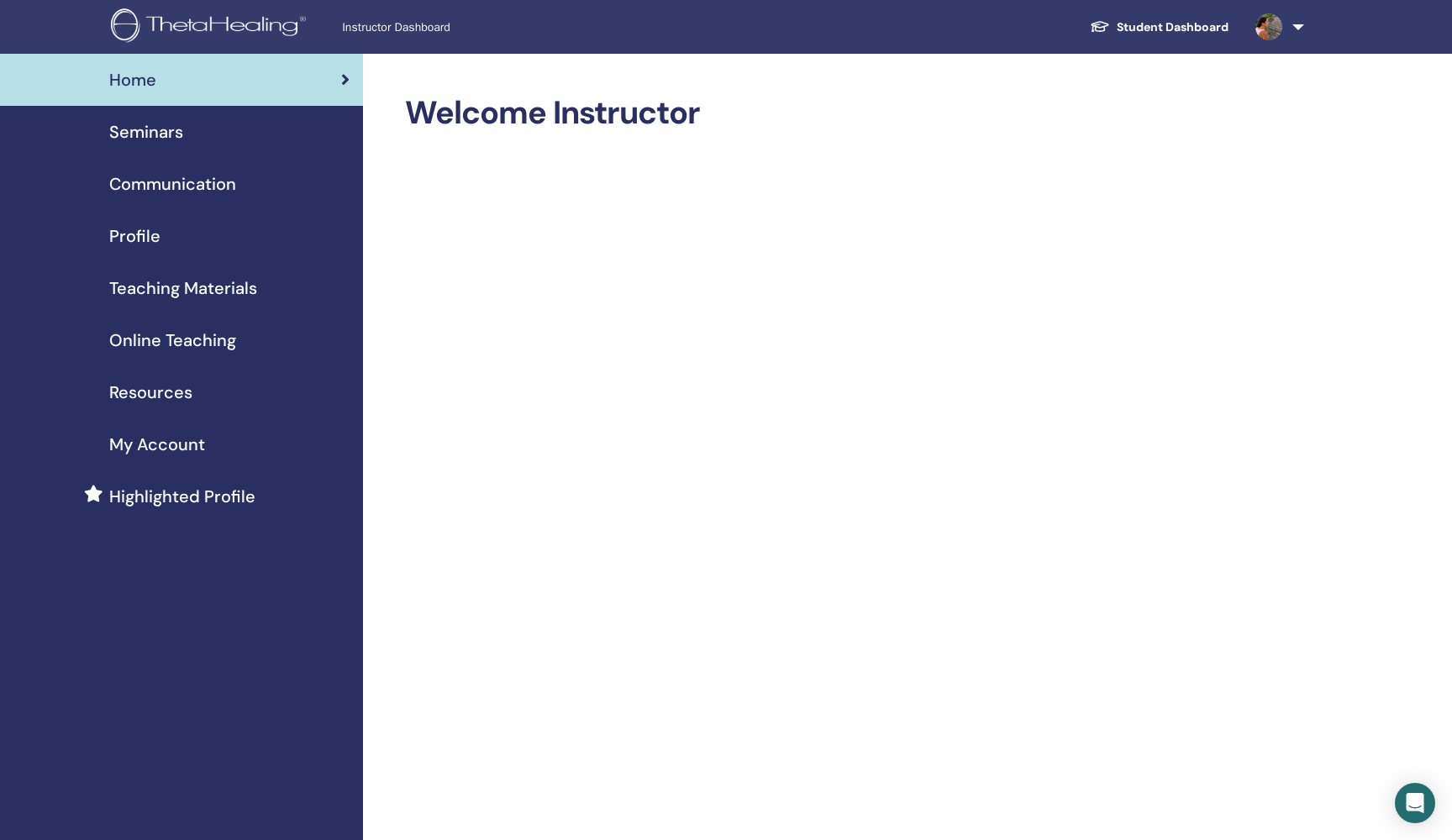 click on "My Account" at bounding box center (157, 444) 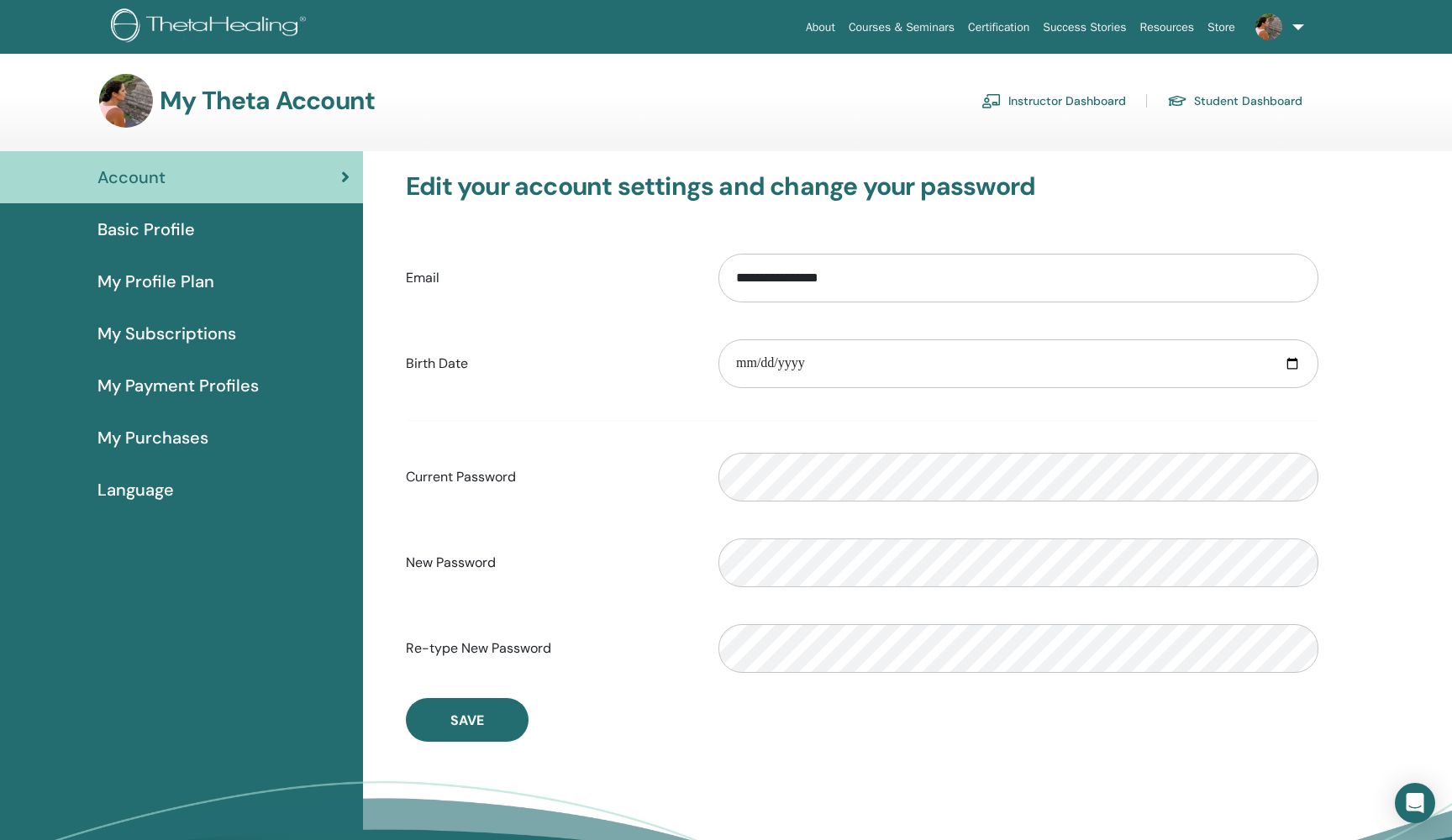 scroll, scrollTop: 0, scrollLeft: 0, axis: both 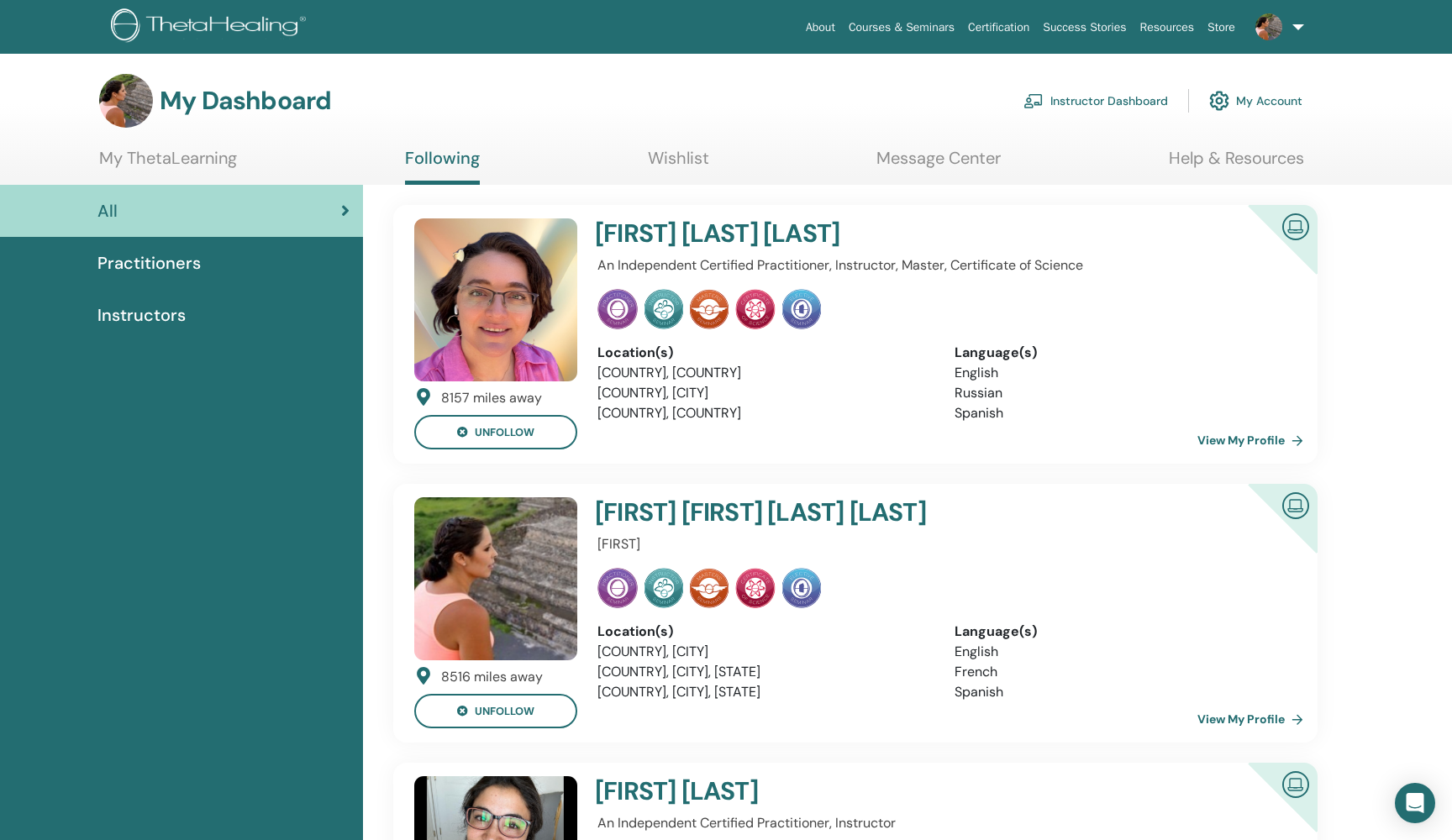 click on "Practitioners" at bounding box center [182, 263] 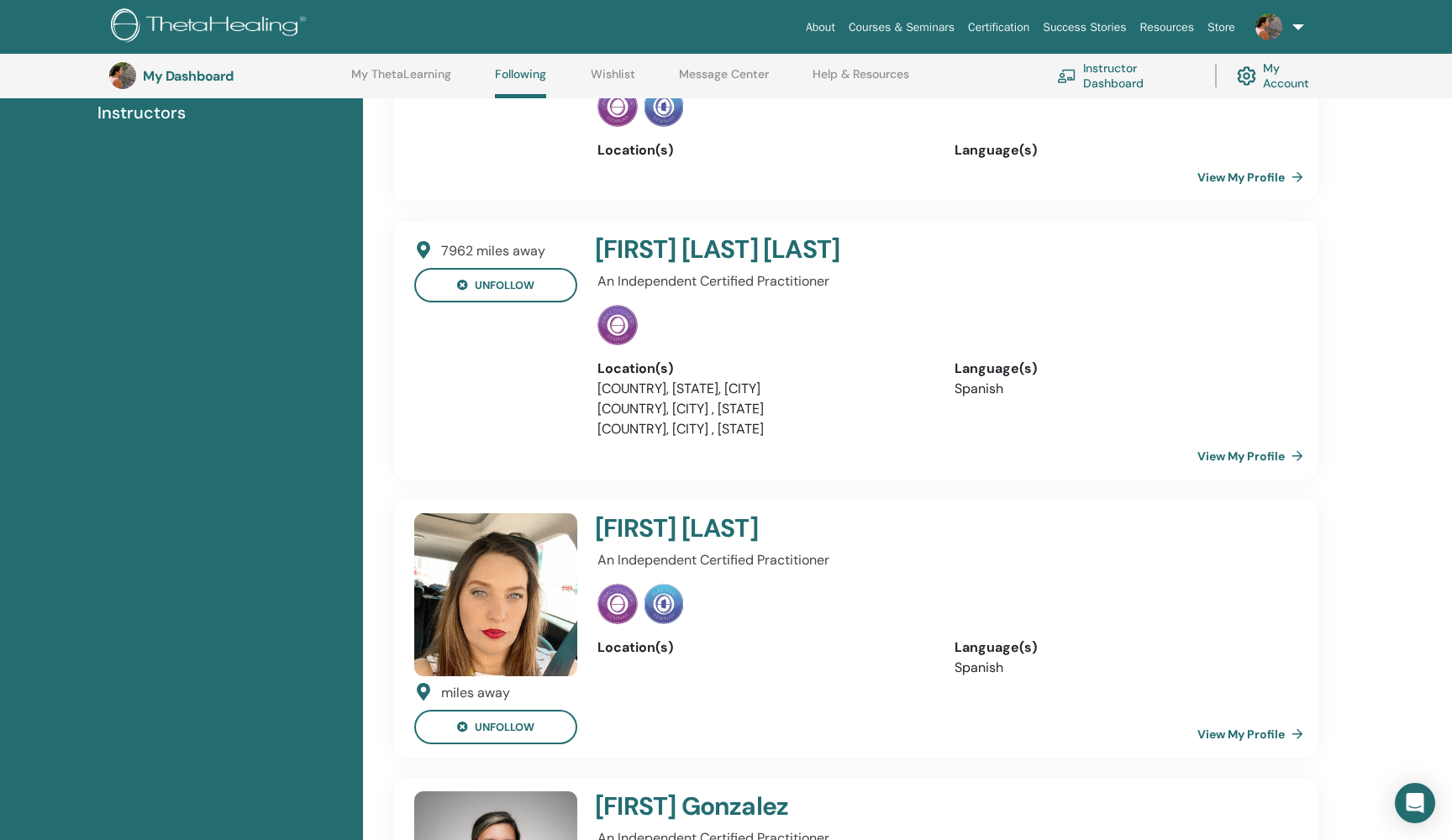 scroll, scrollTop: 252, scrollLeft: 0, axis: vertical 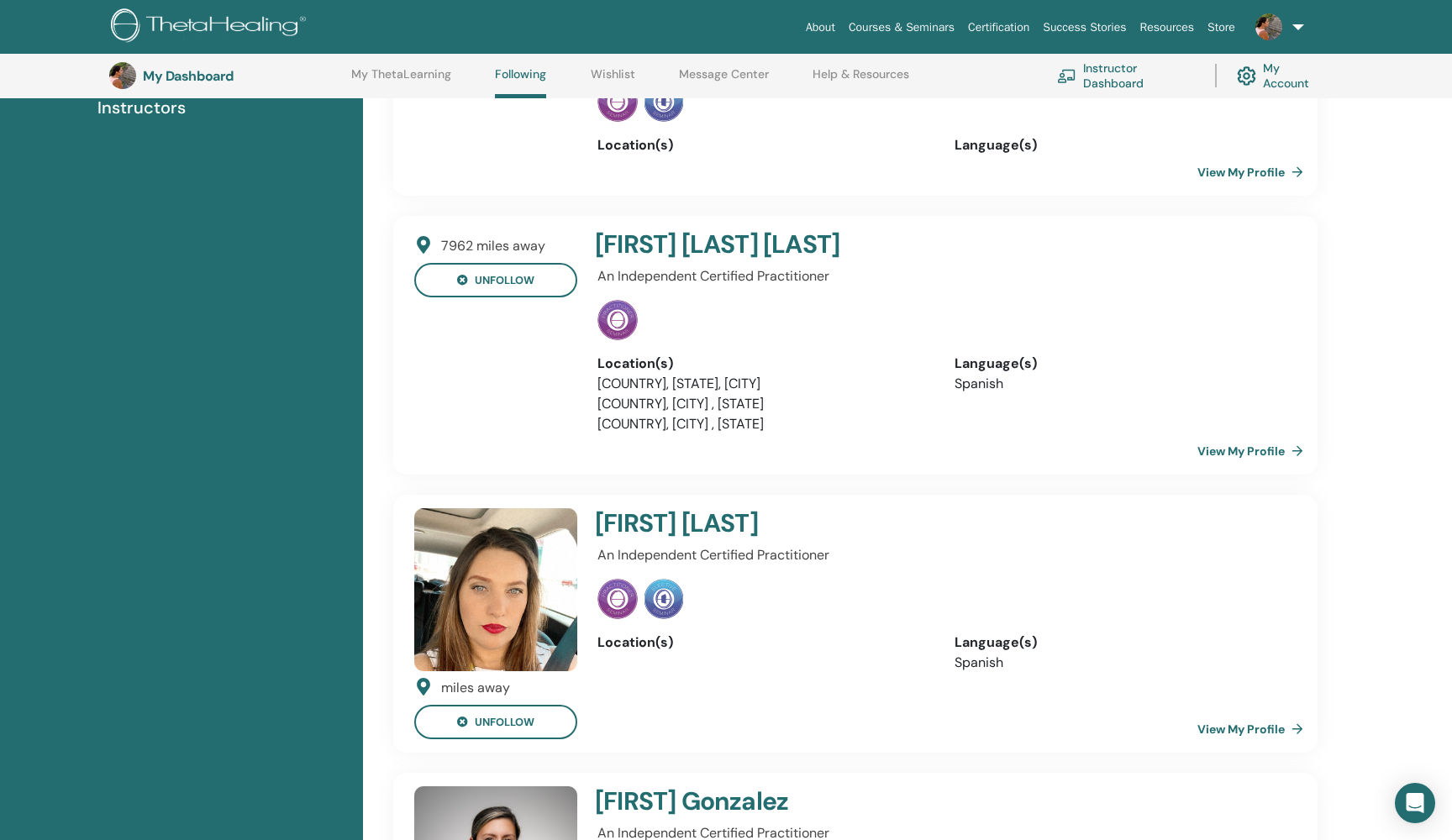 click on "View My Profile" at bounding box center (1254, 451) 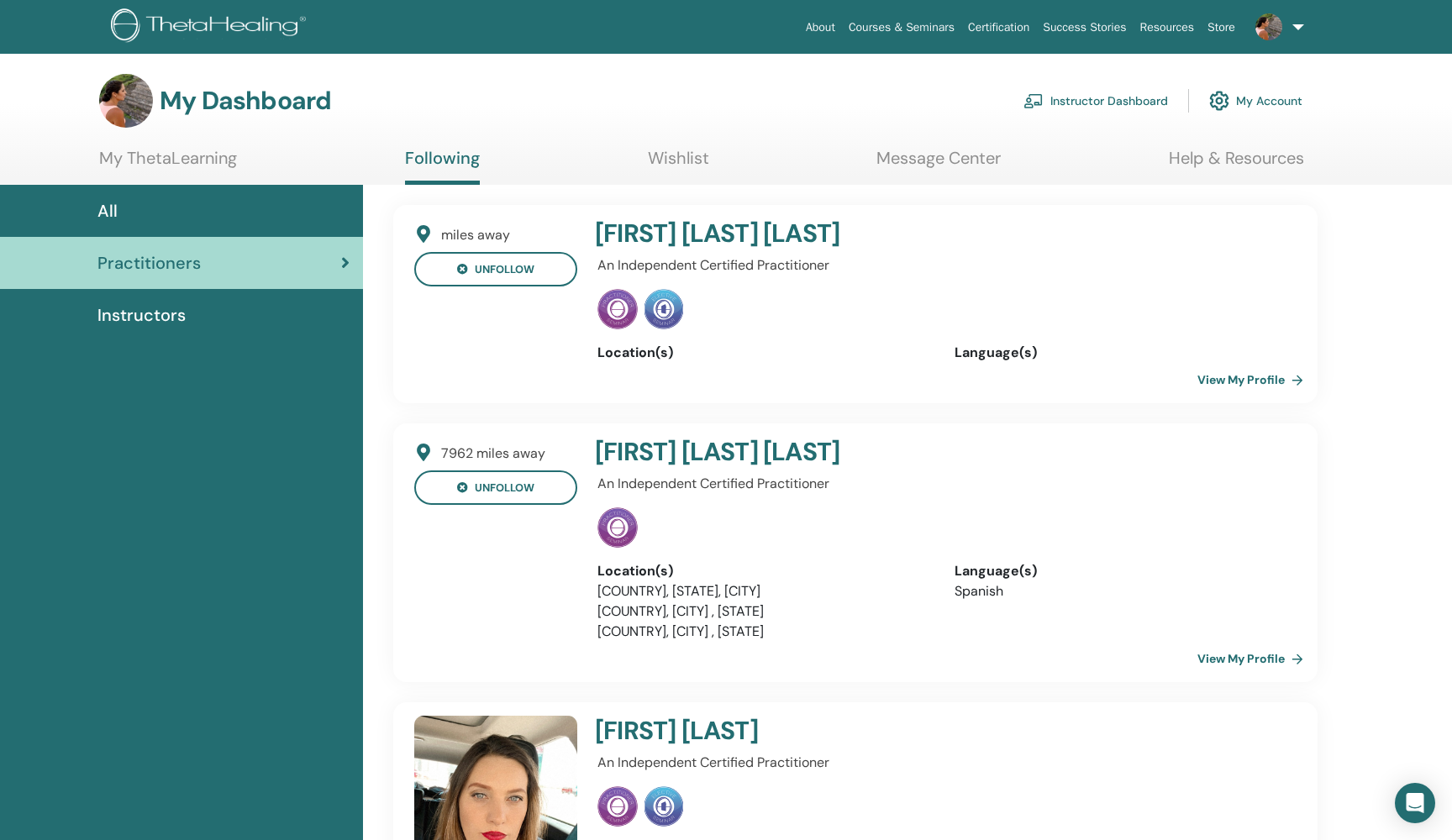scroll, scrollTop: 0, scrollLeft: 0, axis: both 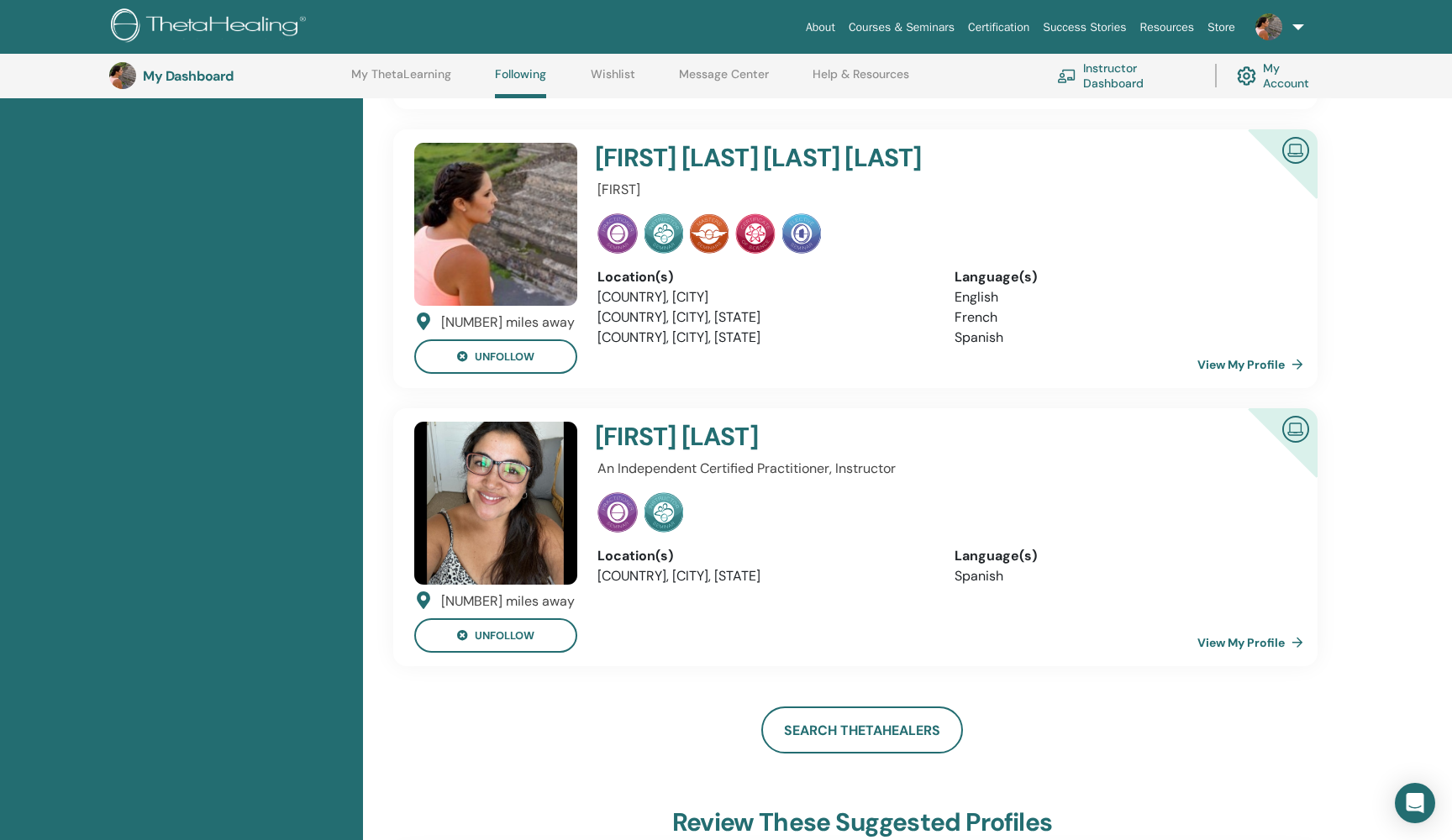 click on "View My Profile" at bounding box center [1254, 365] 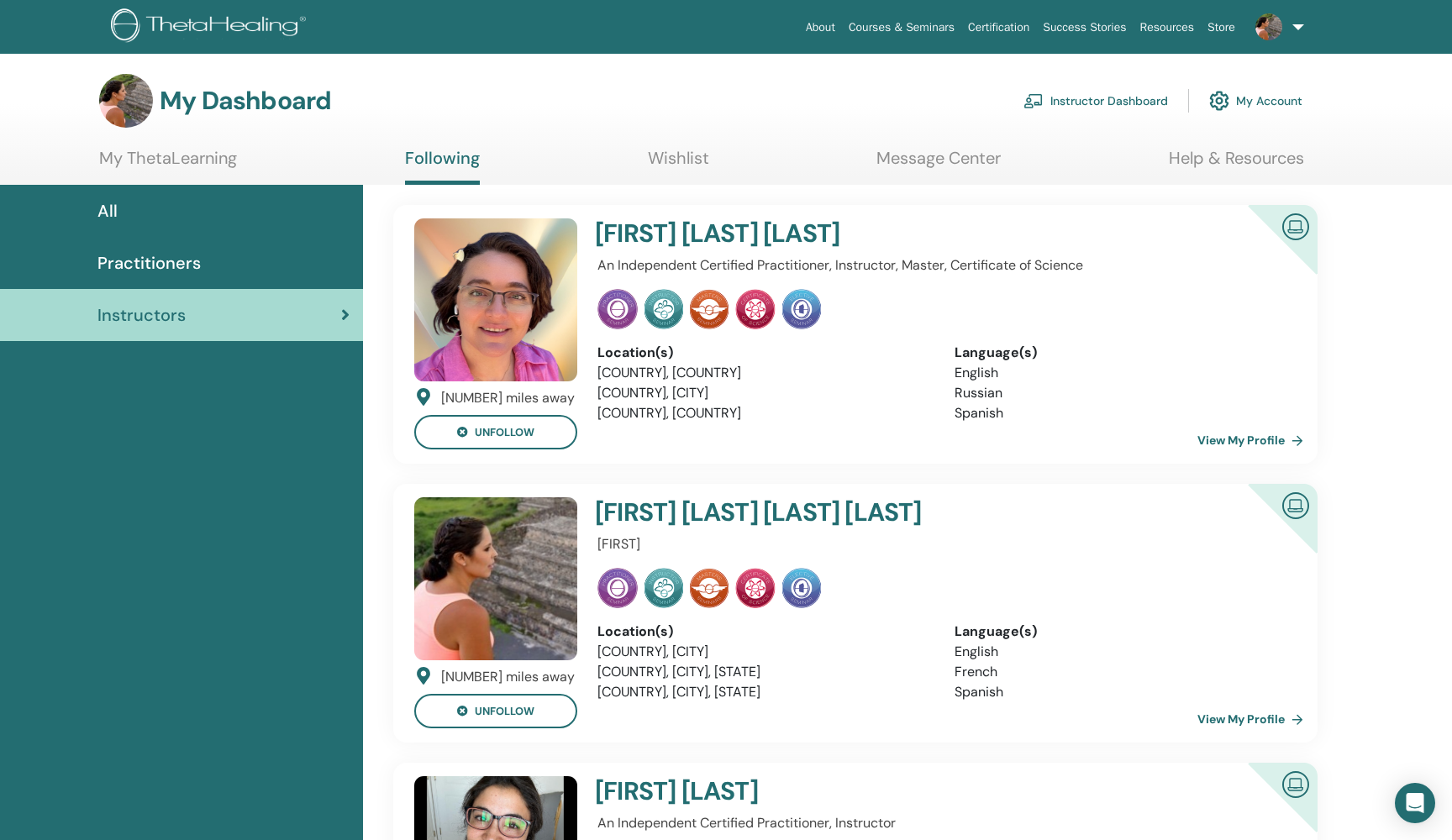 scroll, scrollTop: 0, scrollLeft: 0, axis: both 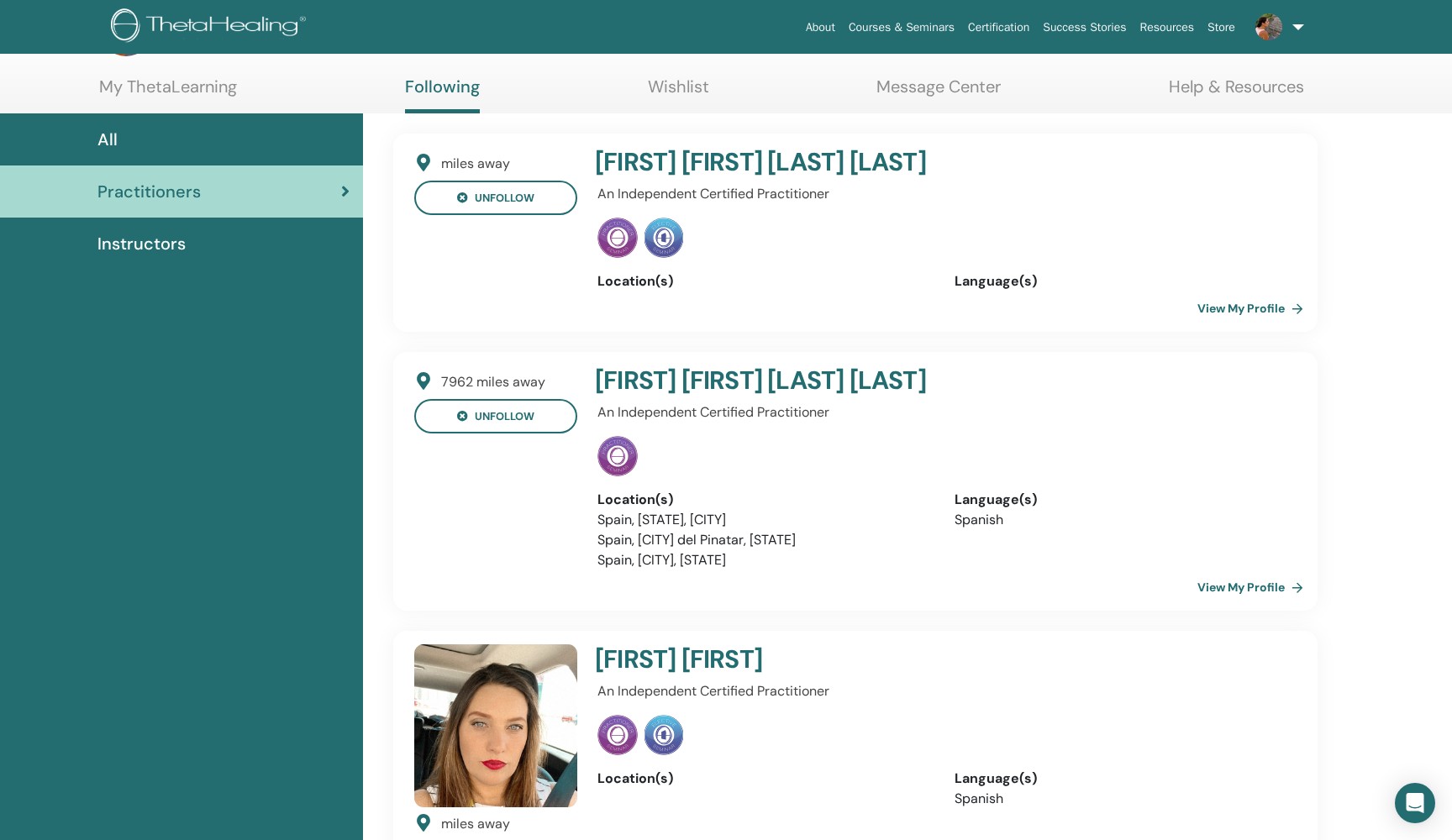 click on "View My Profile" at bounding box center [1254, 308] 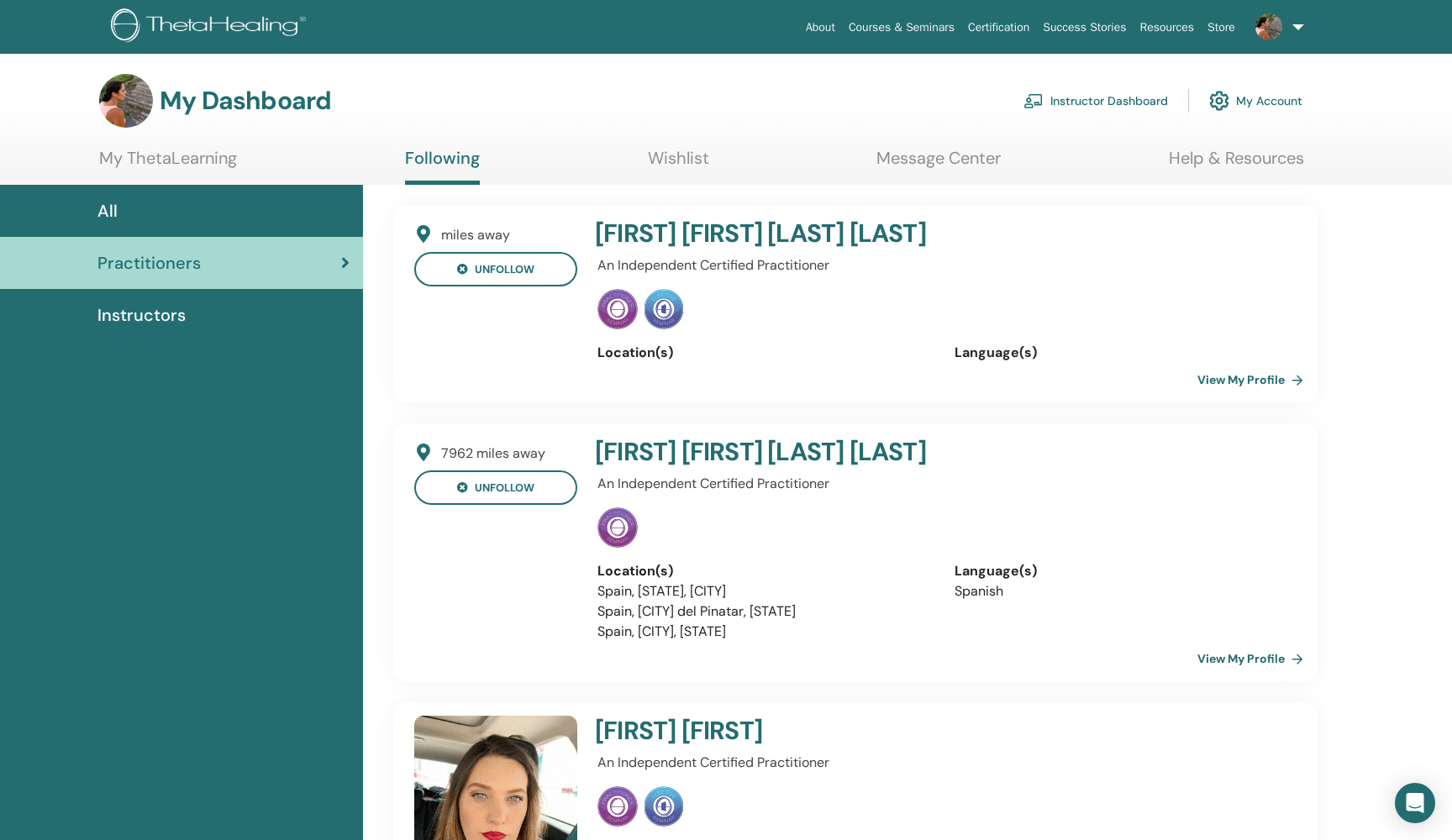 scroll, scrollTop: 0, scrollLeft: 0, axis: both 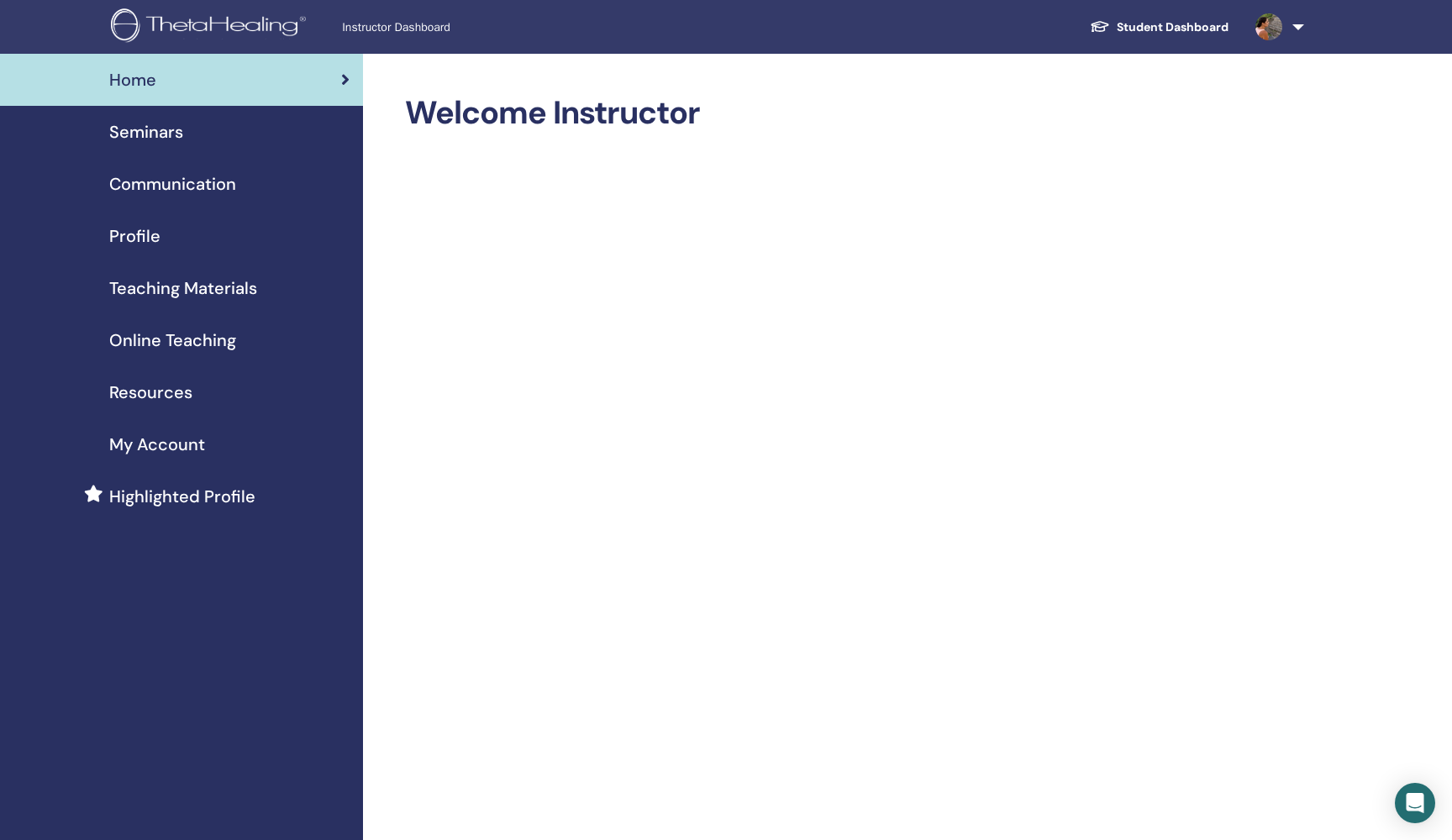 click on "Seminars" at bounding box center [146, 132] 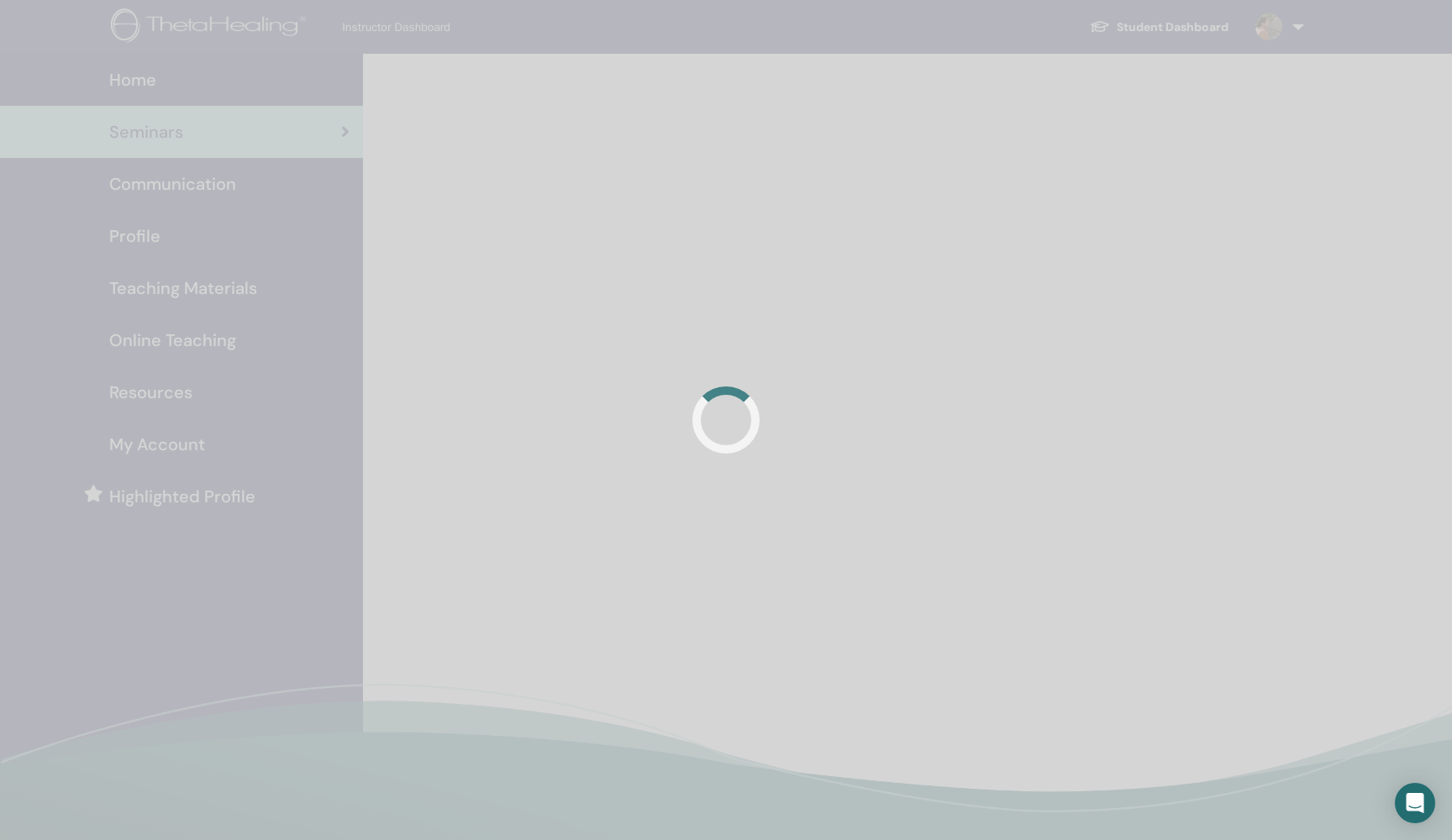 scroll, scrollTop: 0, scrollLeft: 0, axis: both 